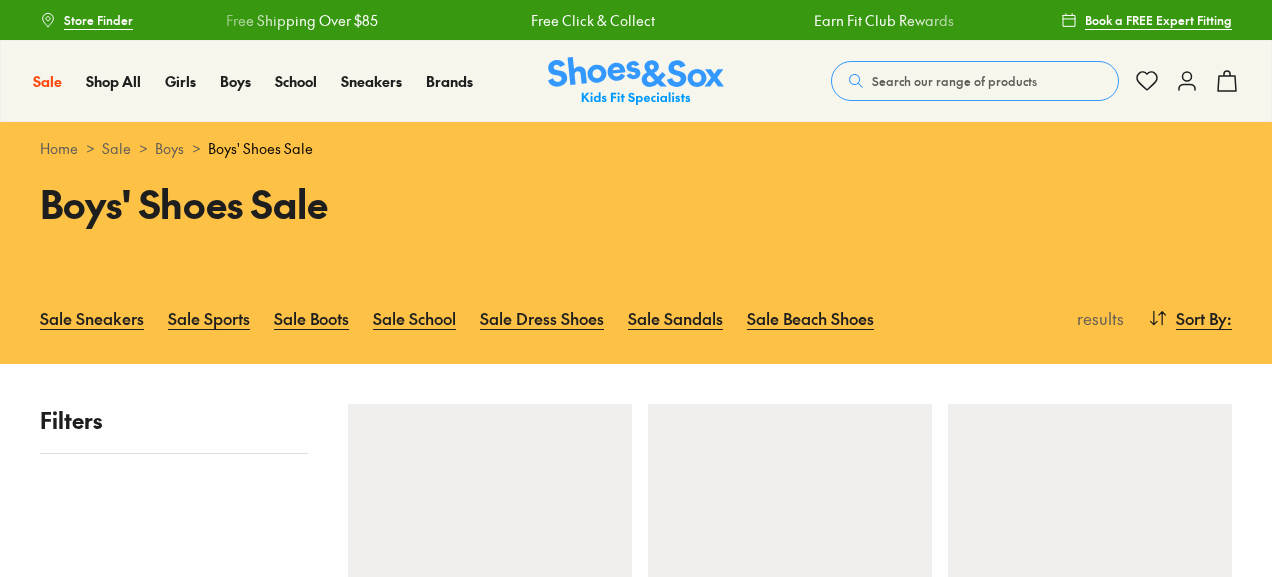 scroll, scrollTop: 0, scrollLeft: 0, axis: both 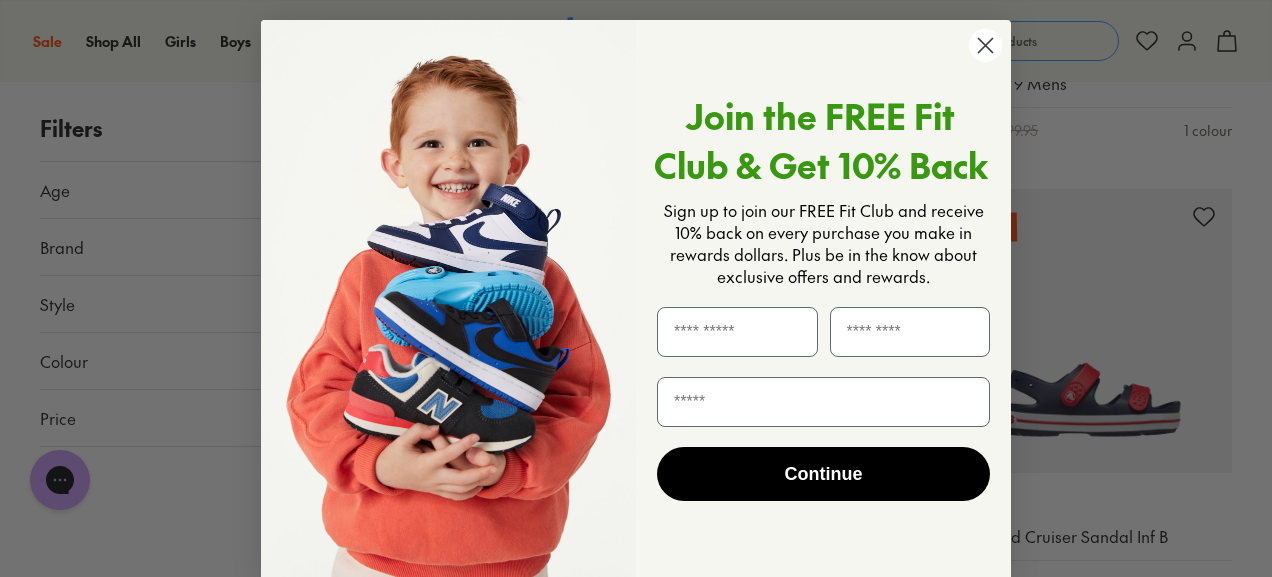 click 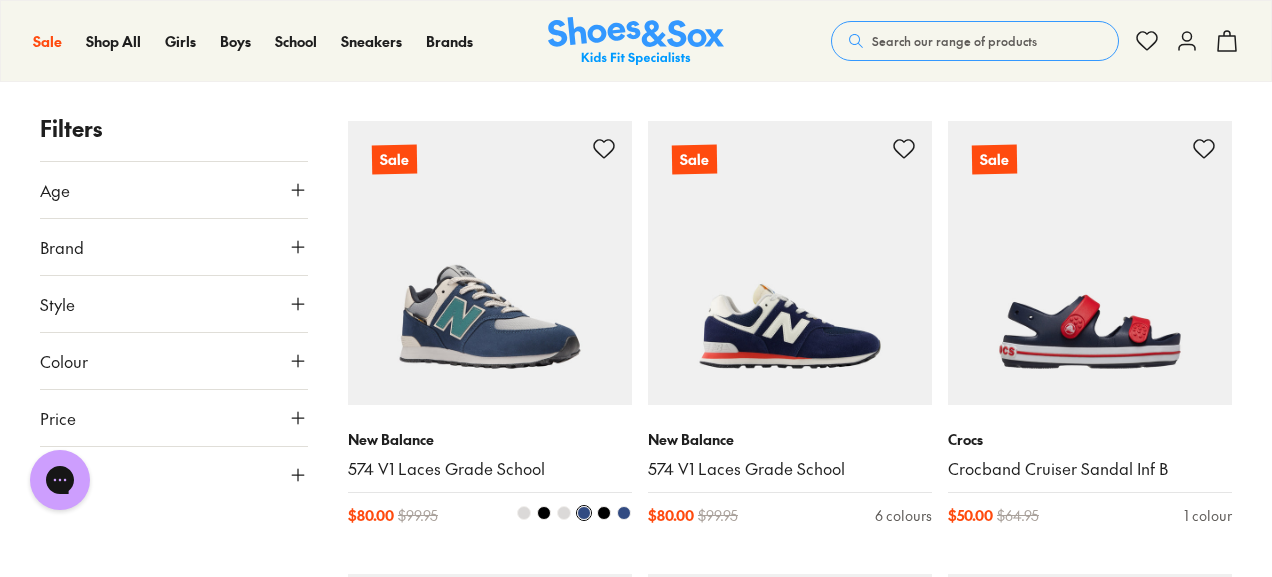 scroll, scrollTop: 2549, scrollLeft: 0, axis: vertical 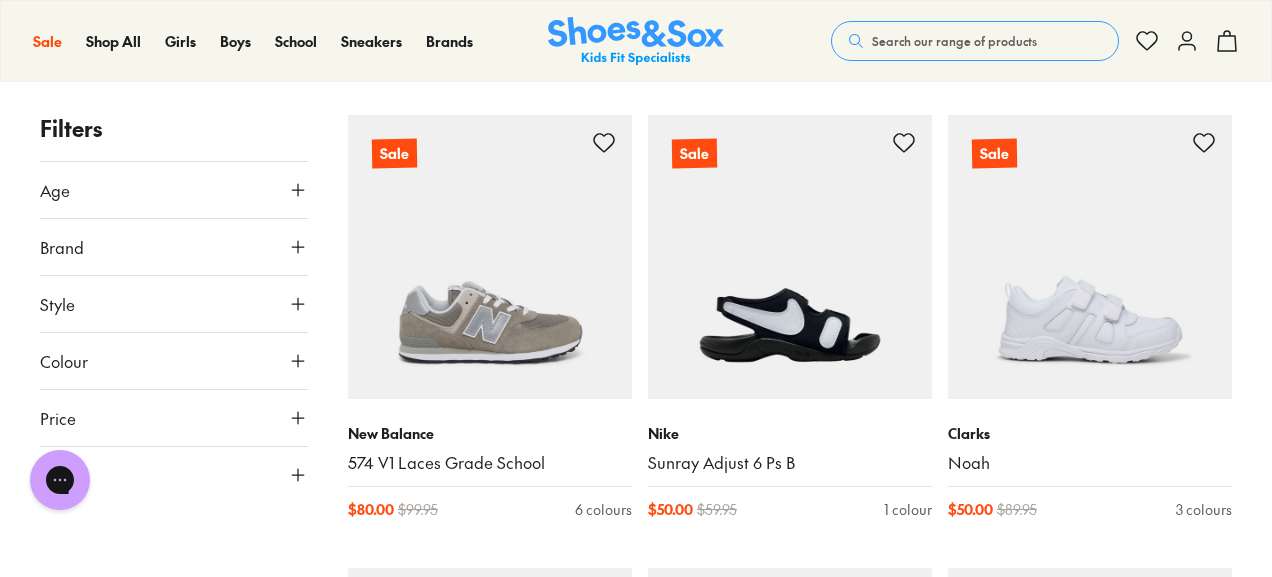 click on "Age" at bounding box center (174, 190) 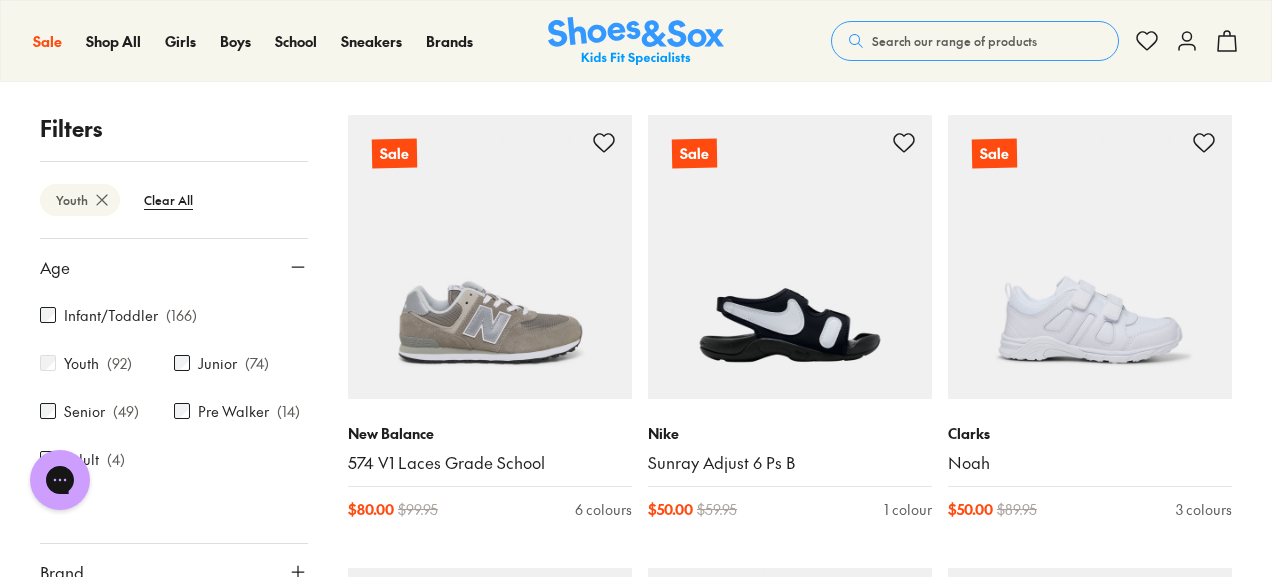 scroll, scrollTop: 0, scrollLeft: 0, axis: both 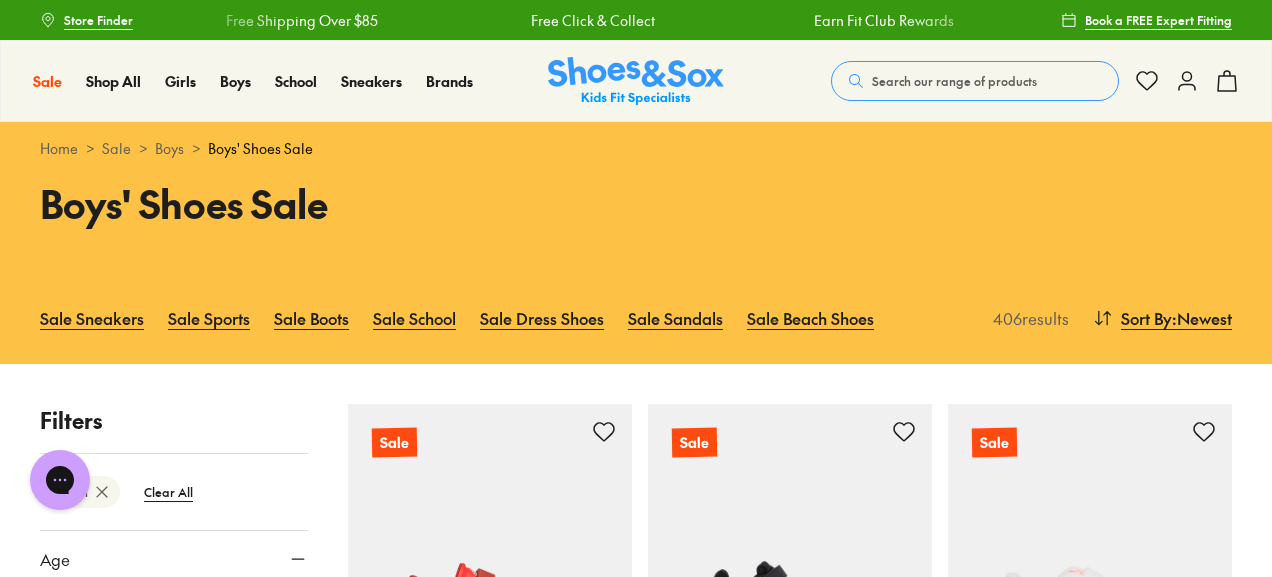 click on "Sale Sneakers Sale Sports Sale Boots Sale School Sale Dress Shoes Sale Sandals Sale Beach Shoes 406  results Sort By :  Newest Sort Newest Name: A - Z Name: Z - A Price: Low to High Price: High to Low" at bounding box center (636, 318) 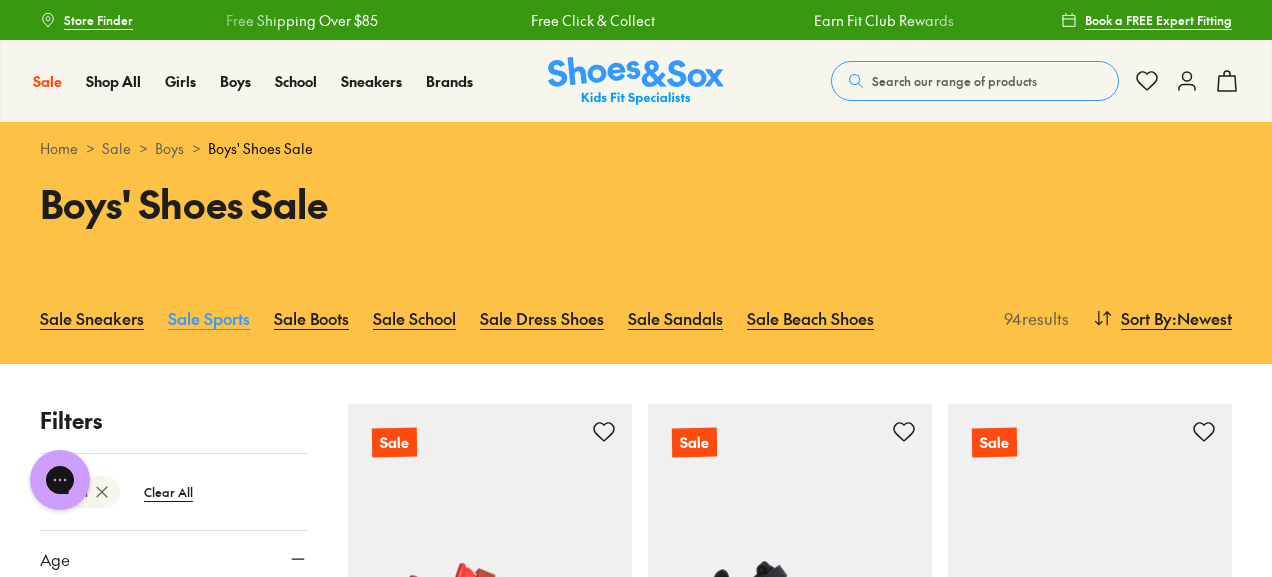 scroll, scrollTop: 303, scrollLeft: 0, axis: vertical 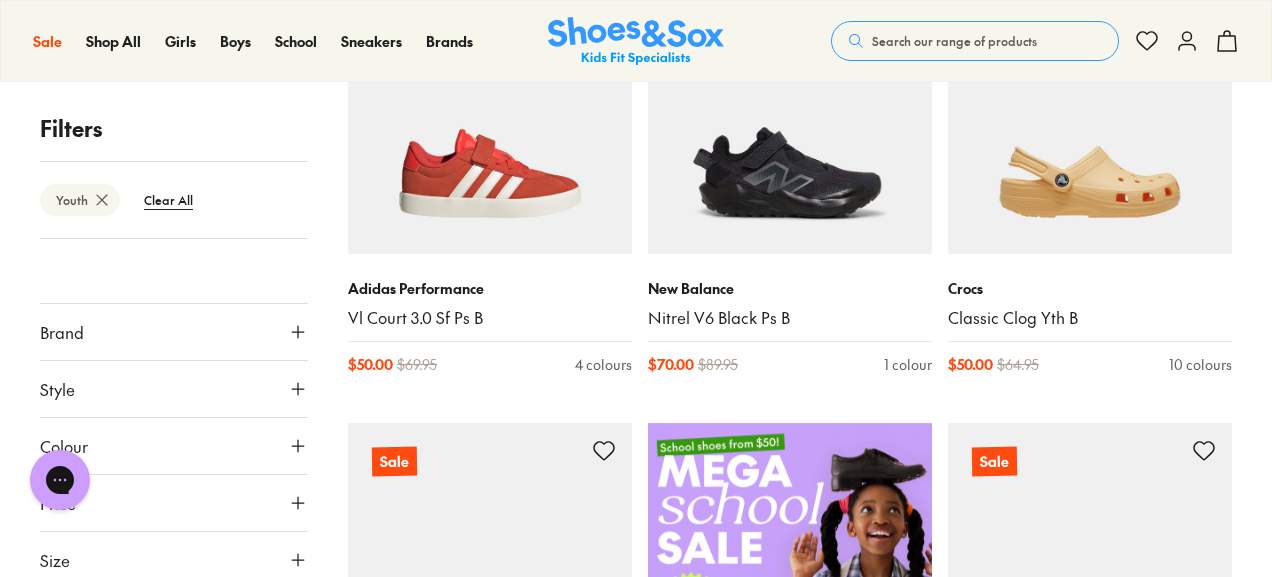 click on "Size" at bounding box center (174, 560) 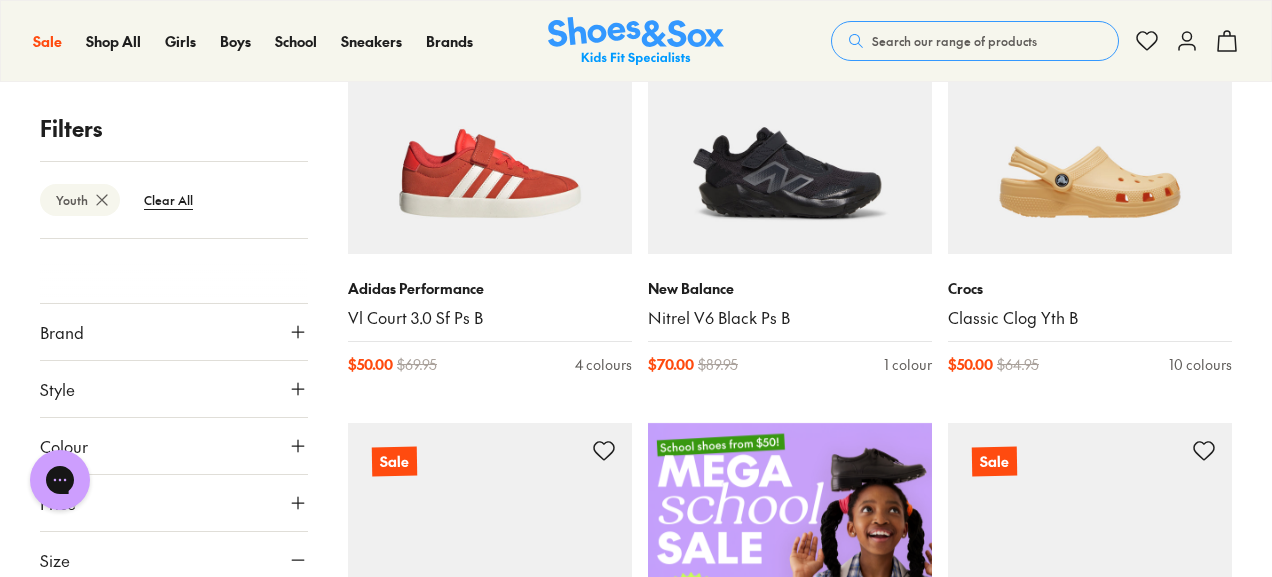 click on "Size" at bounding box center (174, 560) 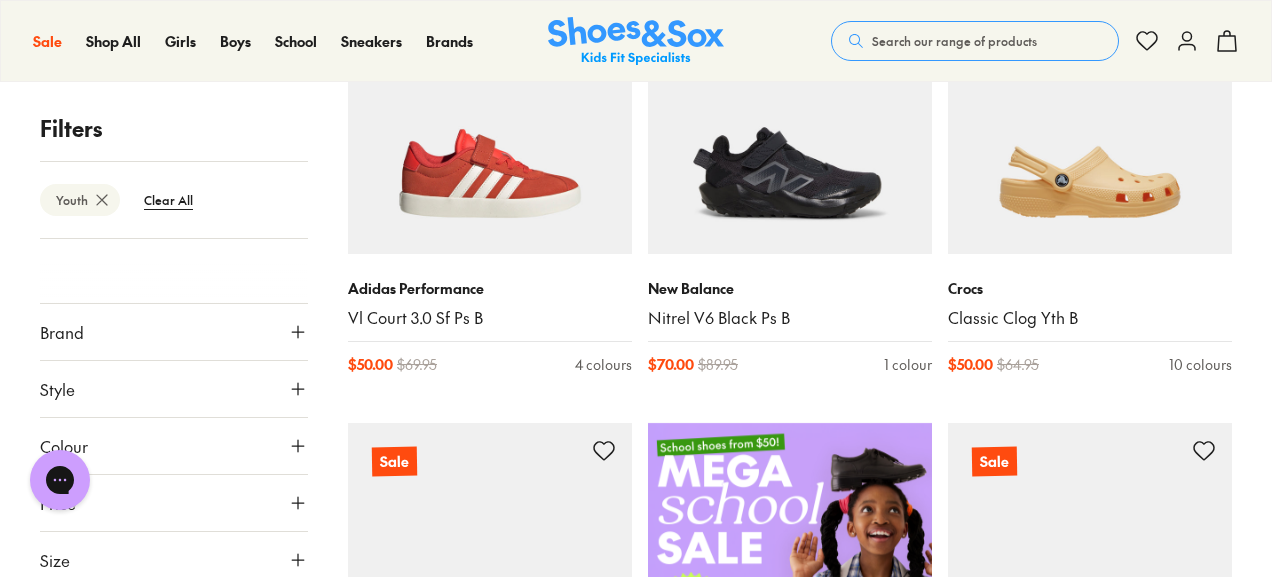 click 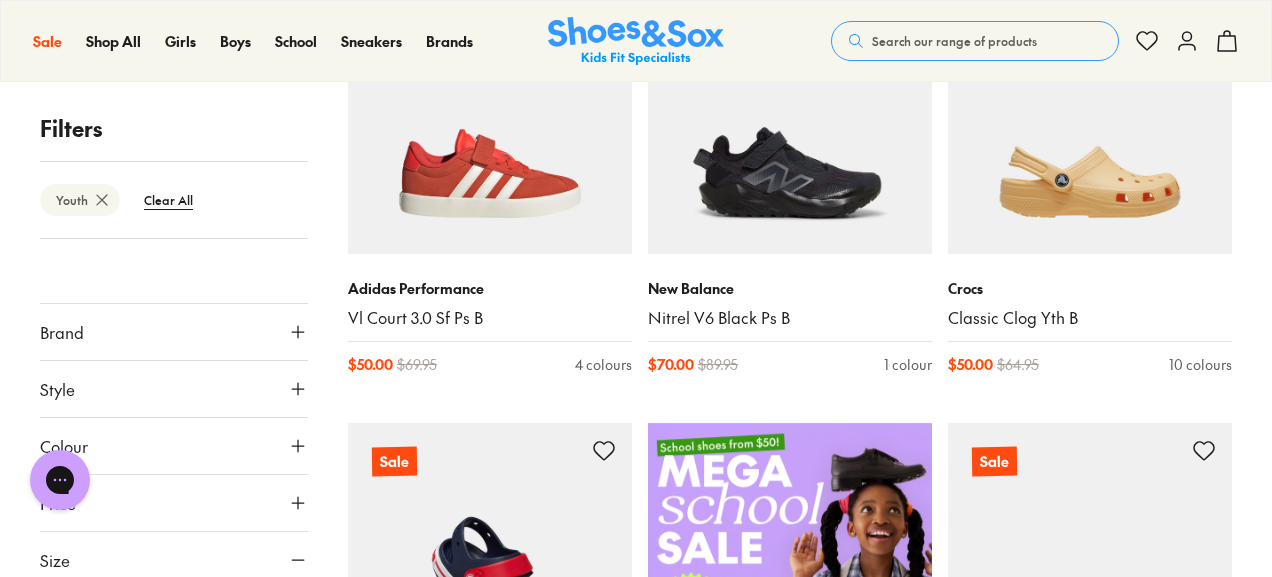 scroll, scrollTop: 689, scrollLeft: 0, axis: vertical 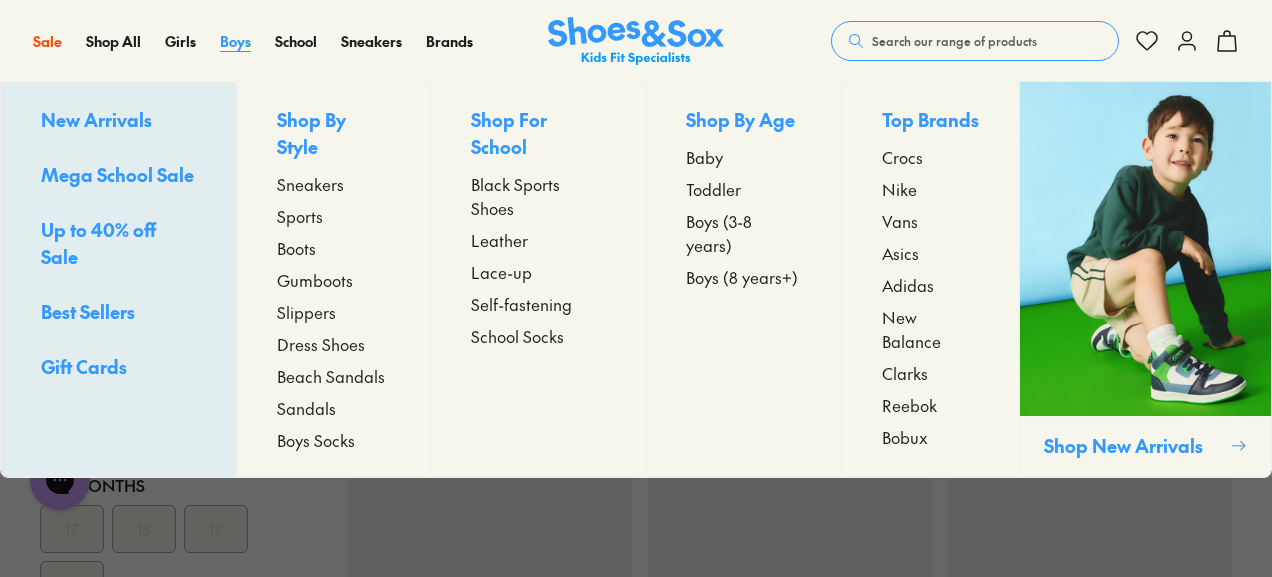 click on "Boys" at bounding box center (235, 41) 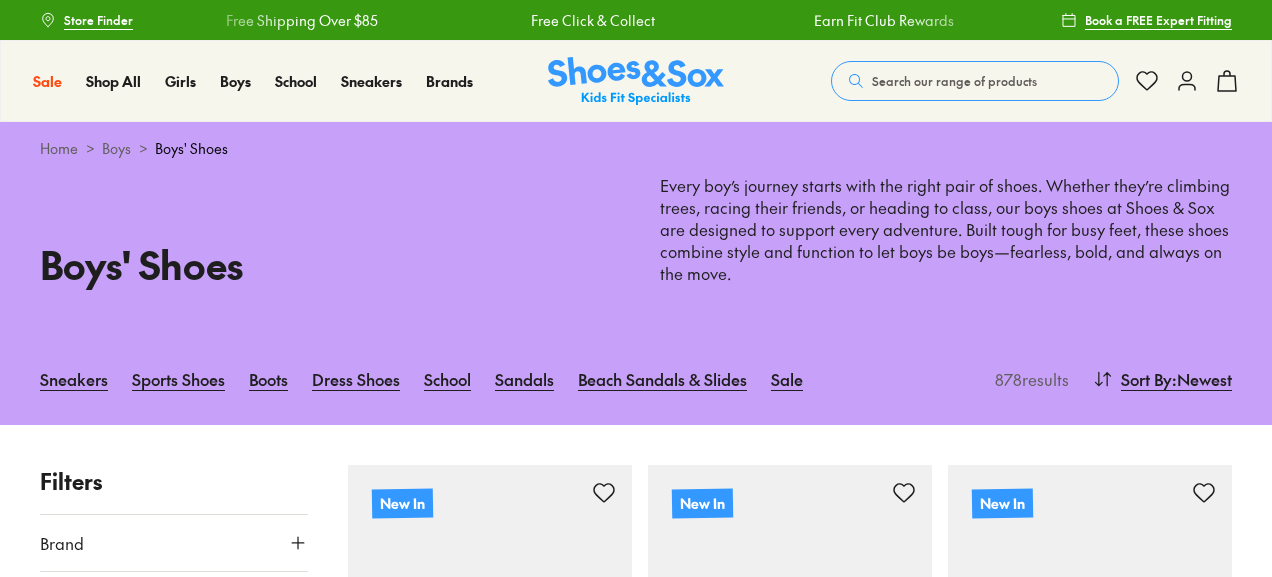 scroll, scrollTop: 0, scrollLeft: 0, axis: both 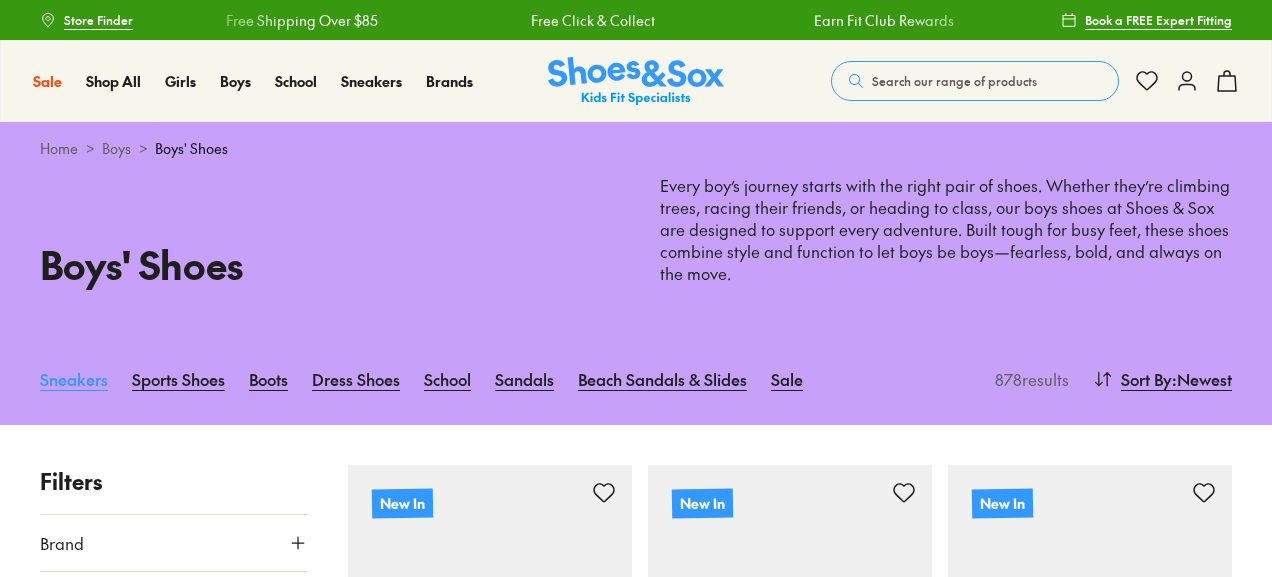 click on "Sneakers" at bounding box center (74, 379) 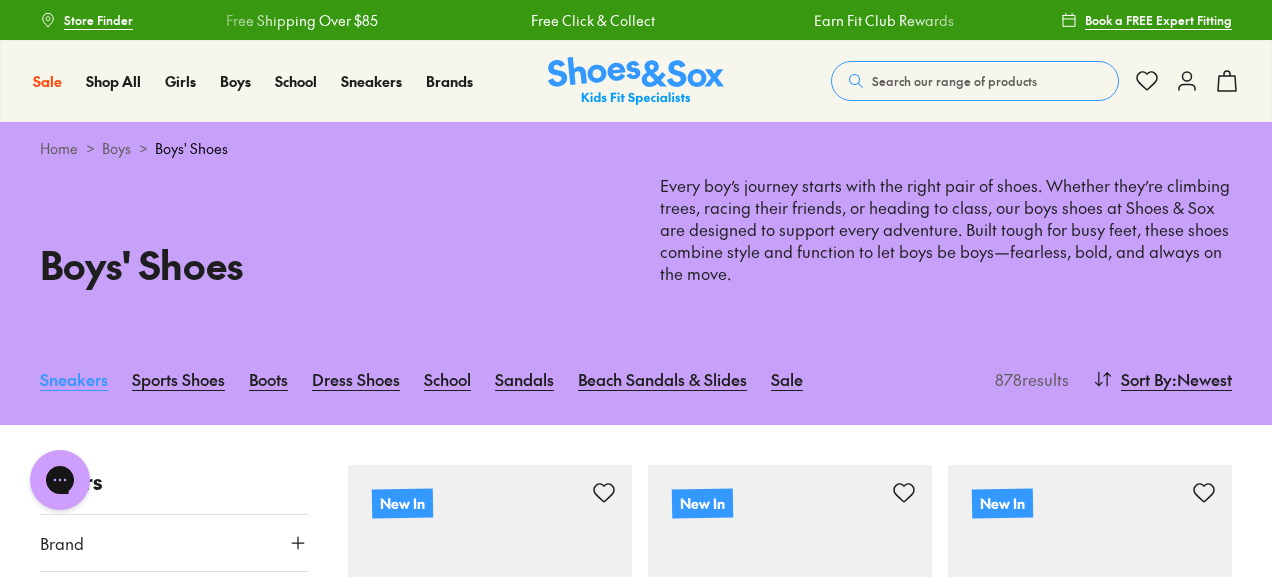 scroll, scrollTop: 14, scrollLeft: 0, axis: vertical 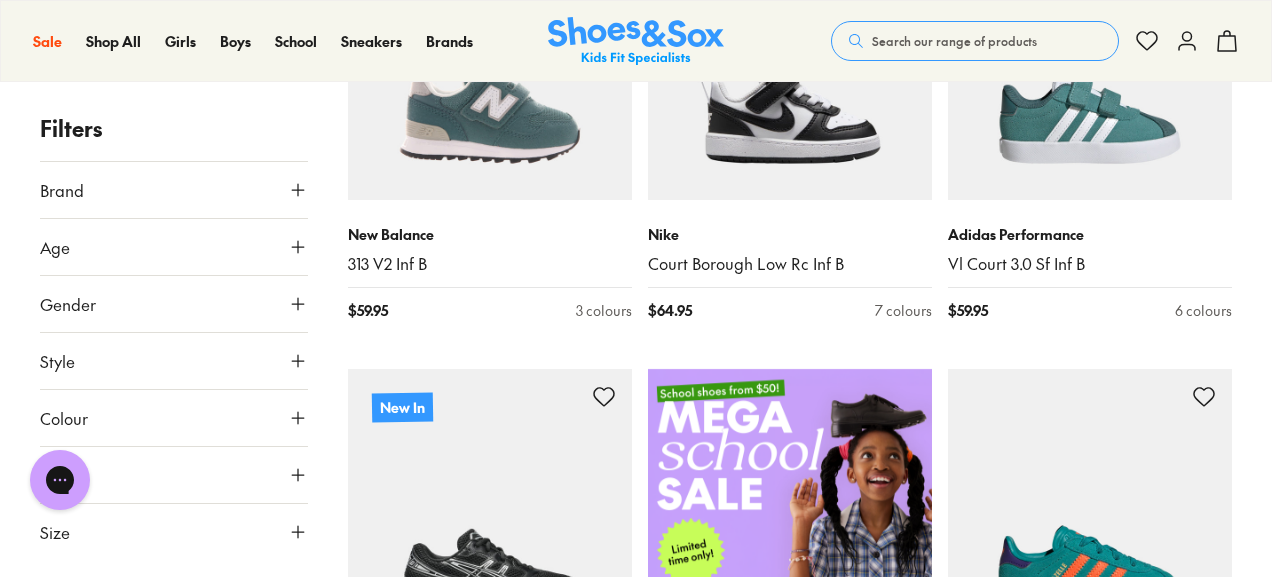click on "Age" at bounding box center (174, 247) 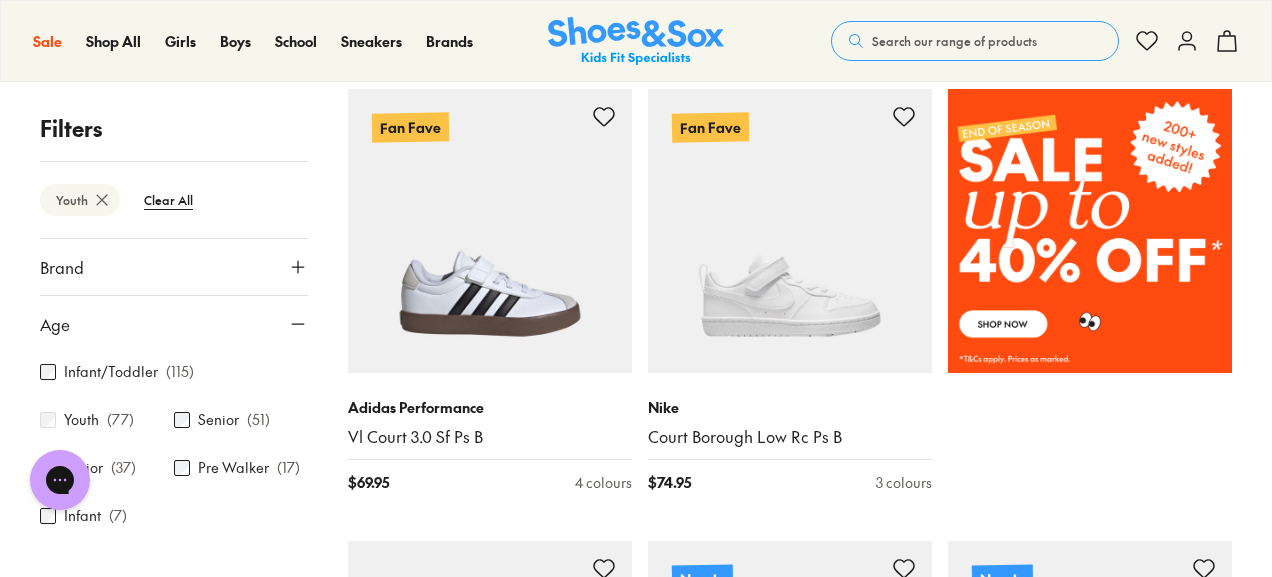 scroll, scrollTop: 1261, scrollLeft: 0, axis: vertical 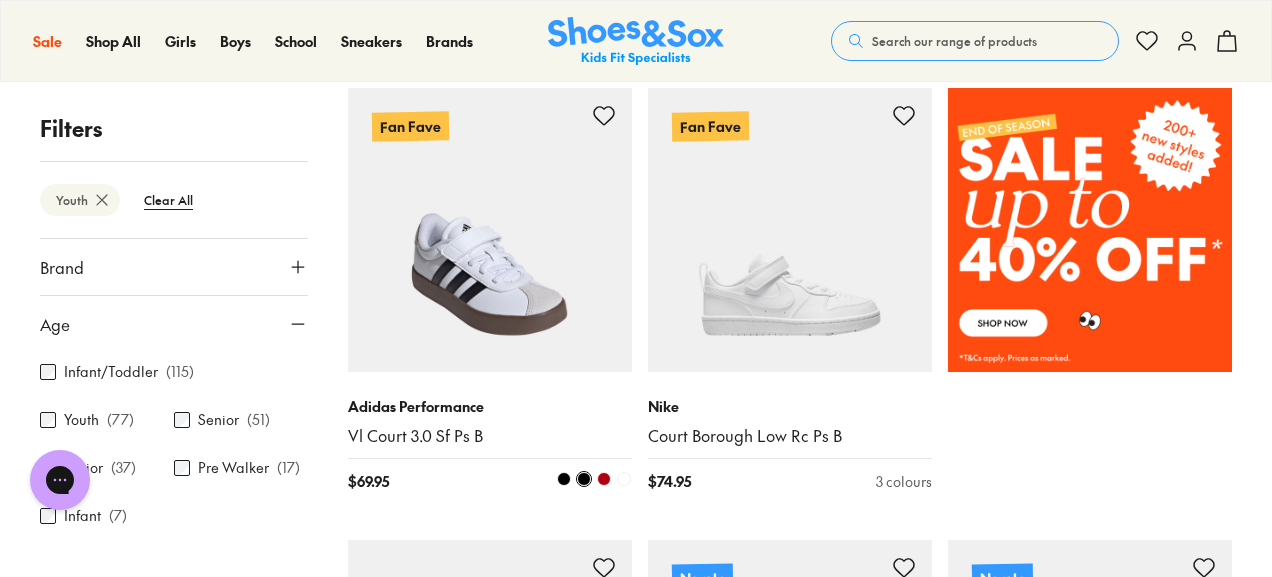 click at bounding box center [604, 479] 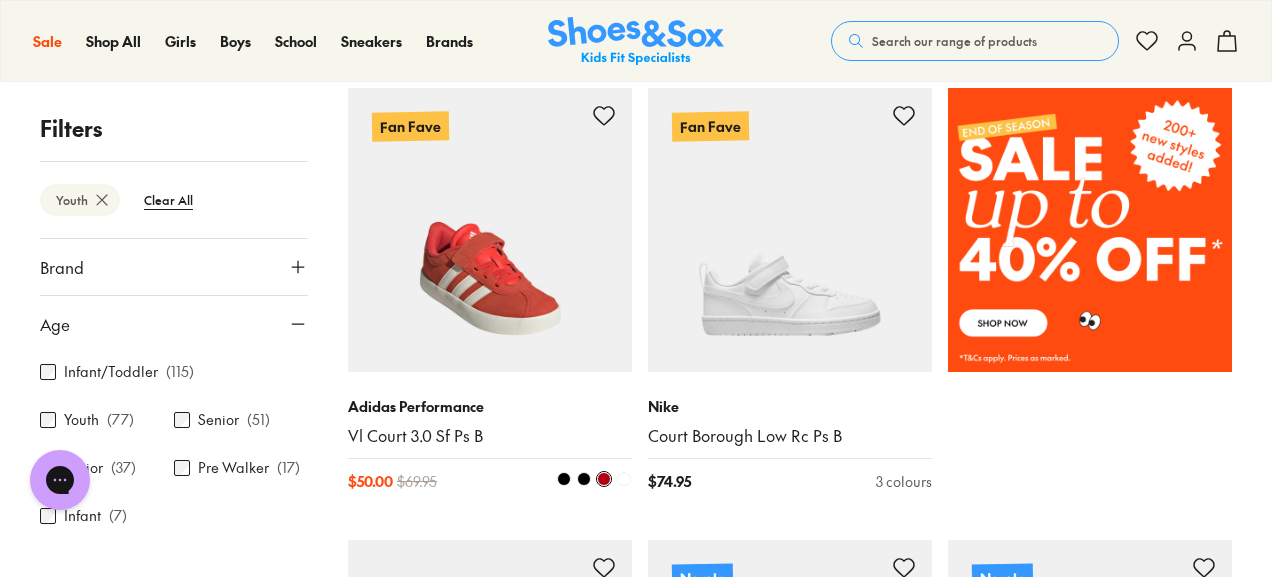 click at bounding box center (564, 479) 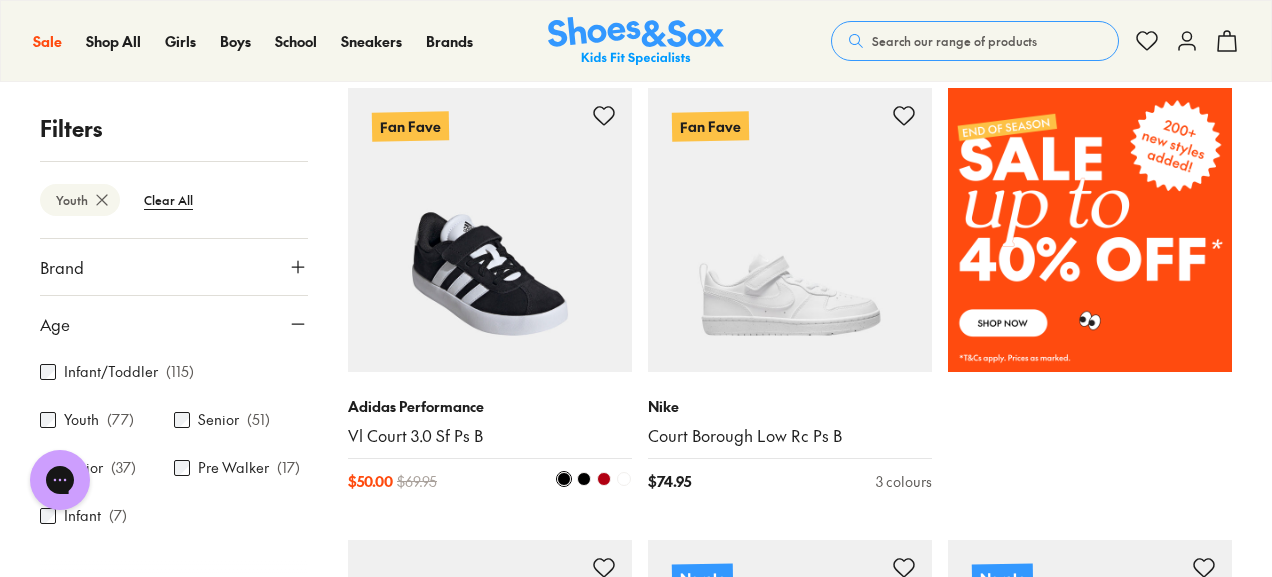 click at bounding box center [584, 479] 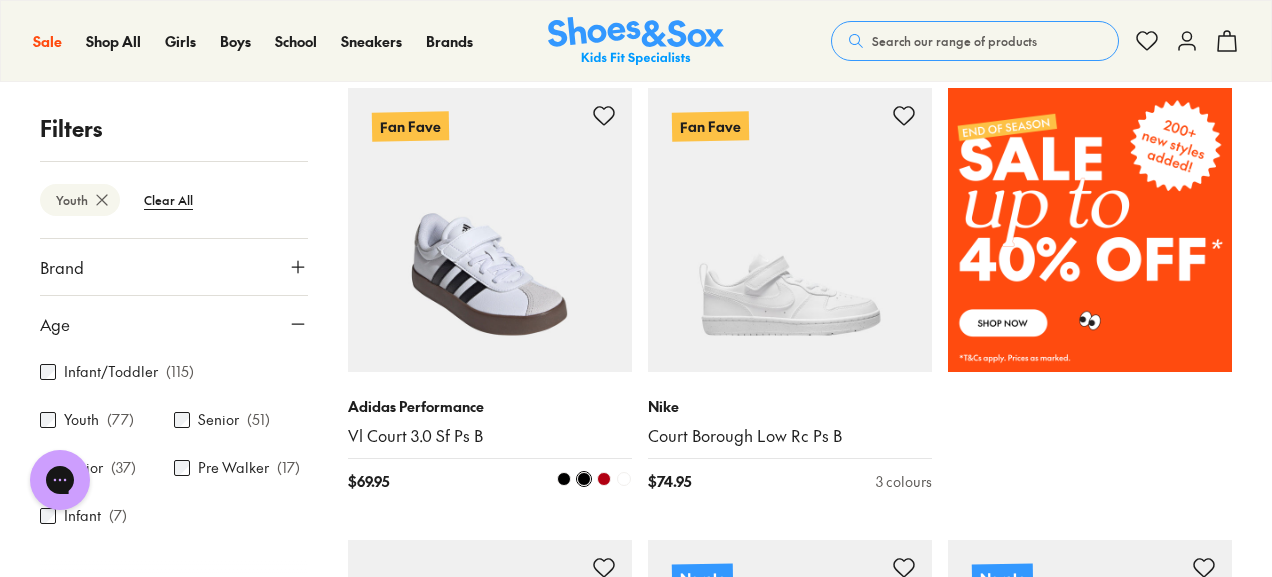 click at bounding box center (624, 479) 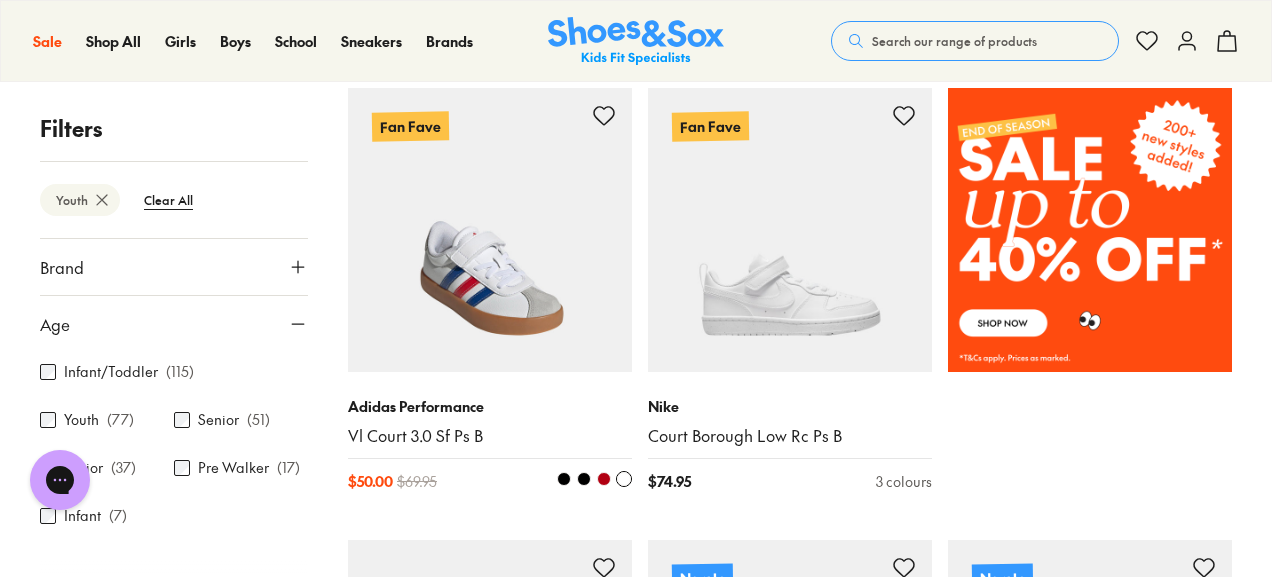 click at bounding box center [584, 479] 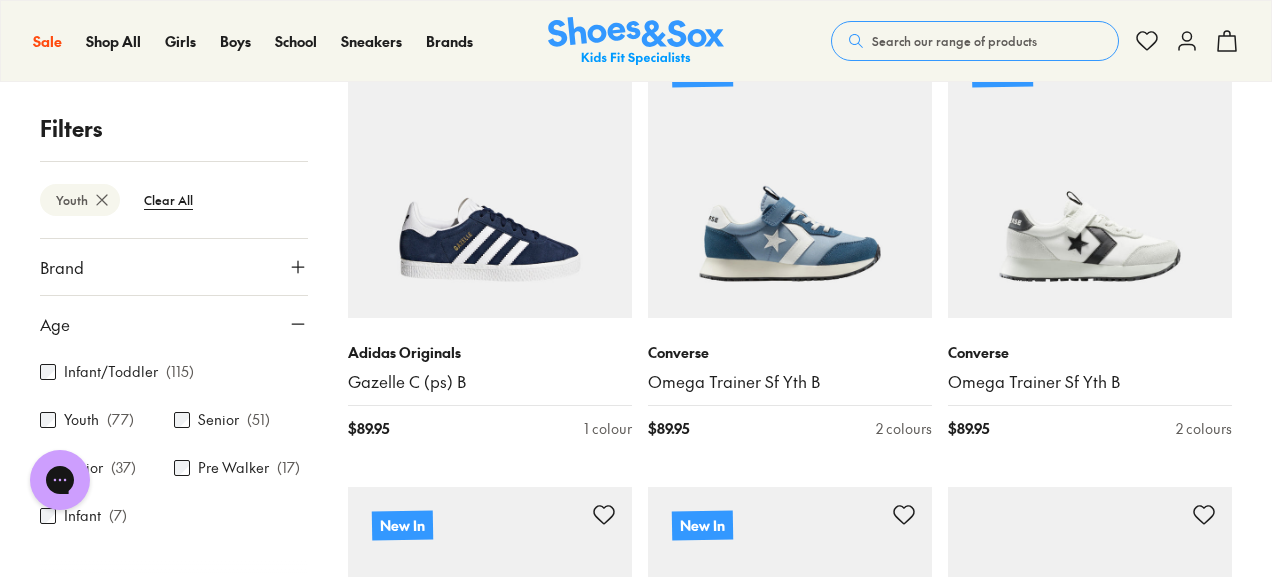 scroll, scrollTop: 1768, scrollLeft: 0, axis: vertical 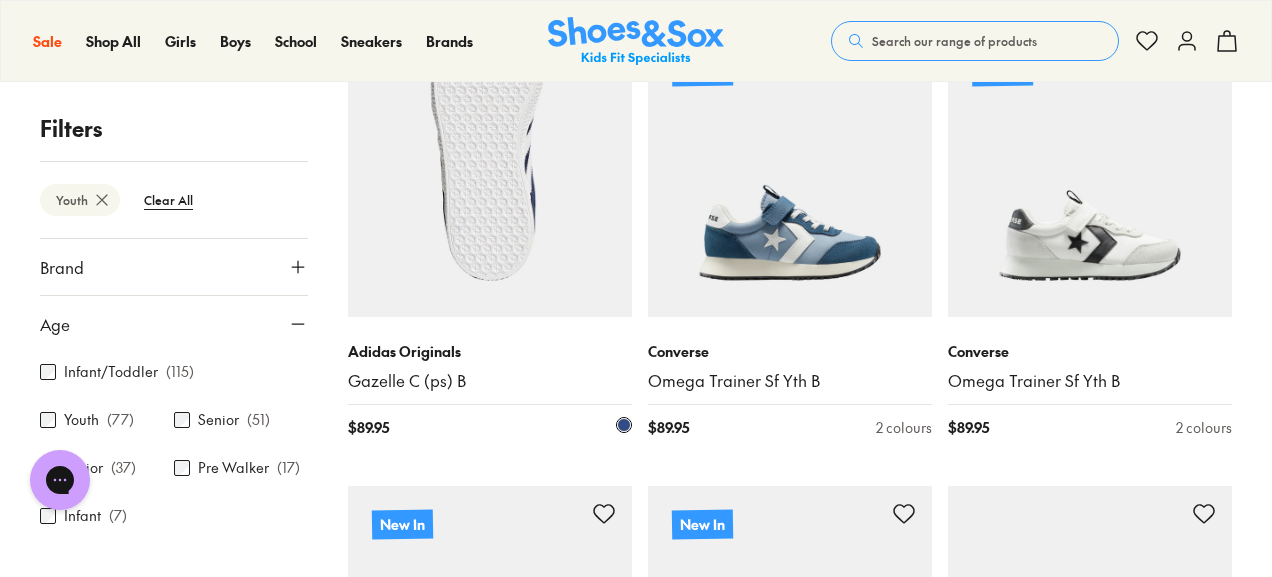 click on "Adidas Originals" at bounding box center (490, 351) 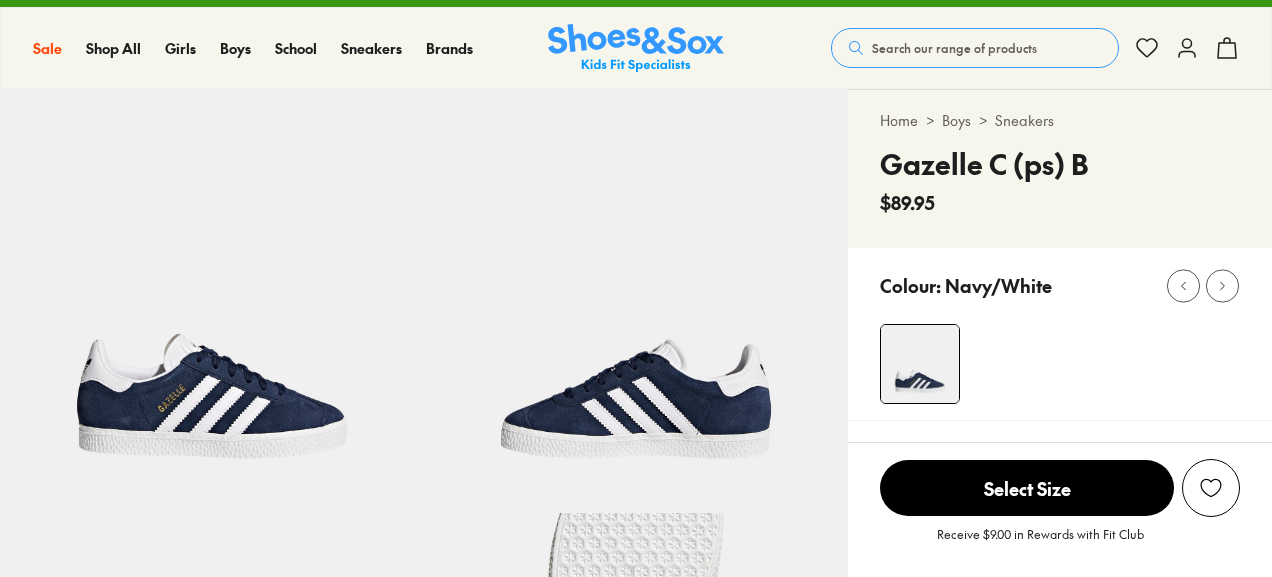 scroll, scrollTop: 33, scrollLeft: 0, axis: vertical 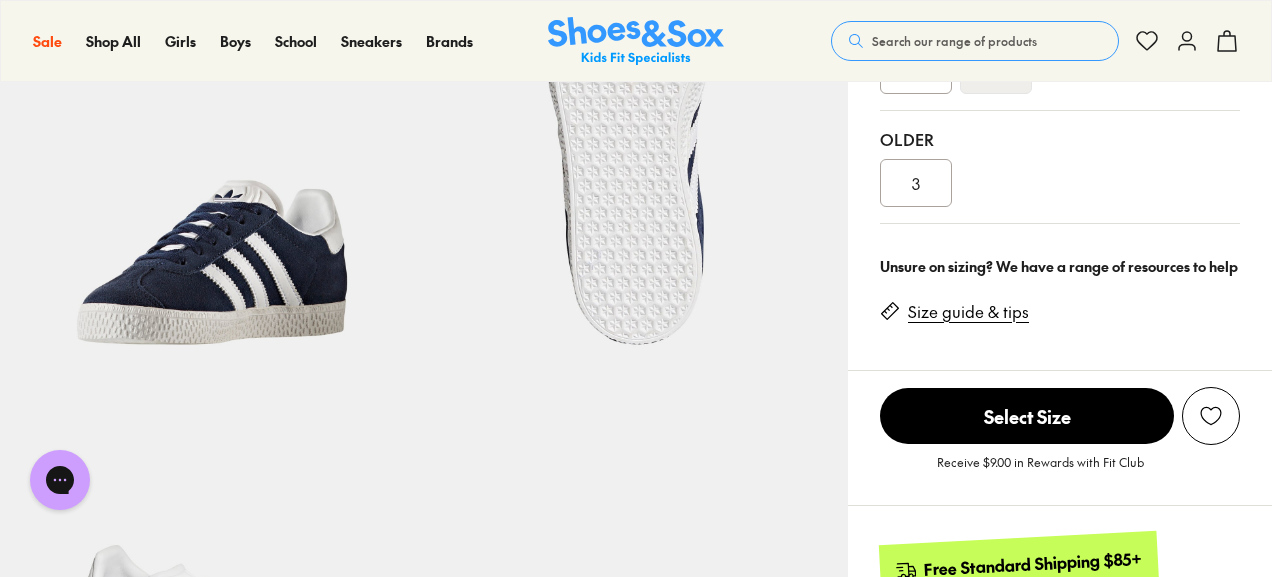 click on "Size guide & tips" at bounding box center [968, 312] 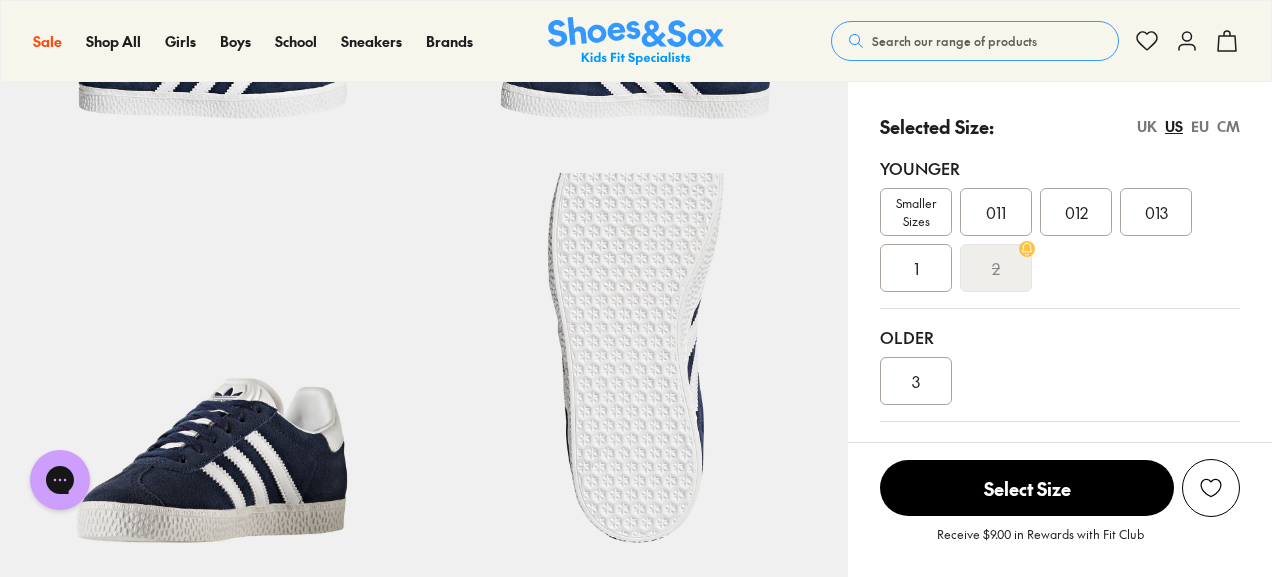 scroll, scrollTop: 365, scrollLeft: 0, axis: vertical 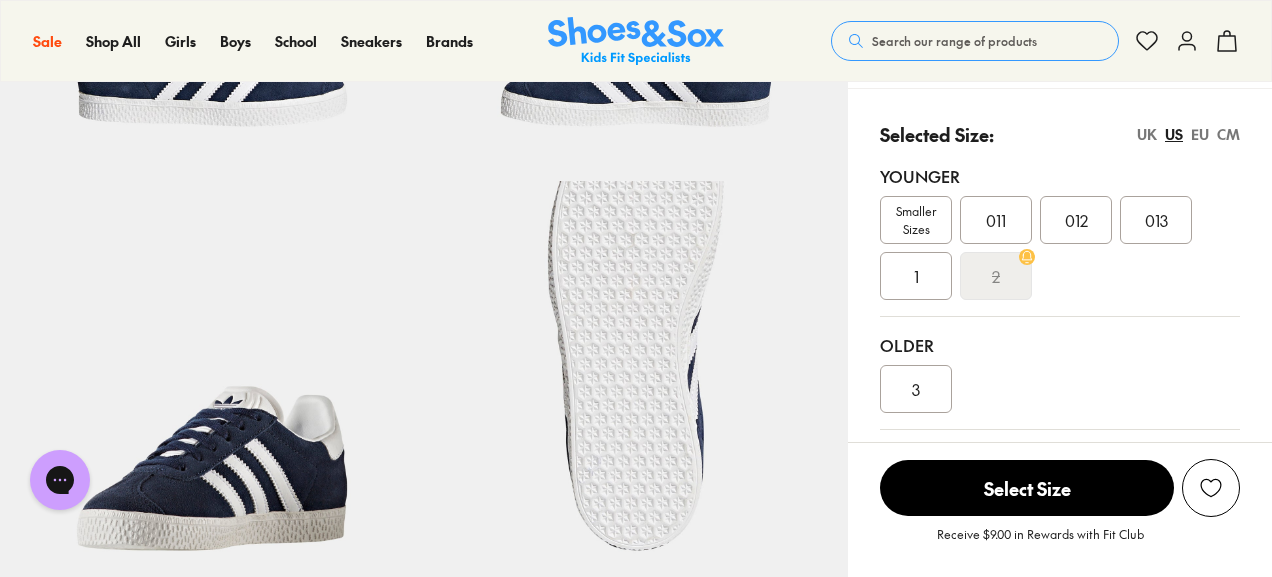 click on "011" at bounding box center (996, 220) 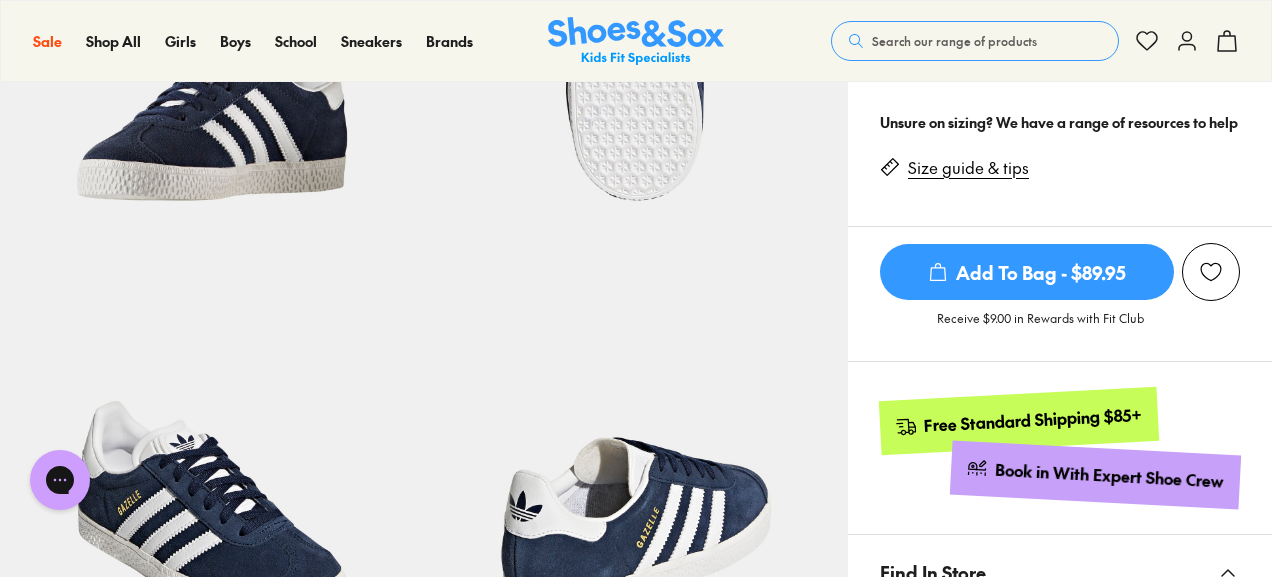scroll, scrollTop: 708, scrollLeft: 0, axis: vertical 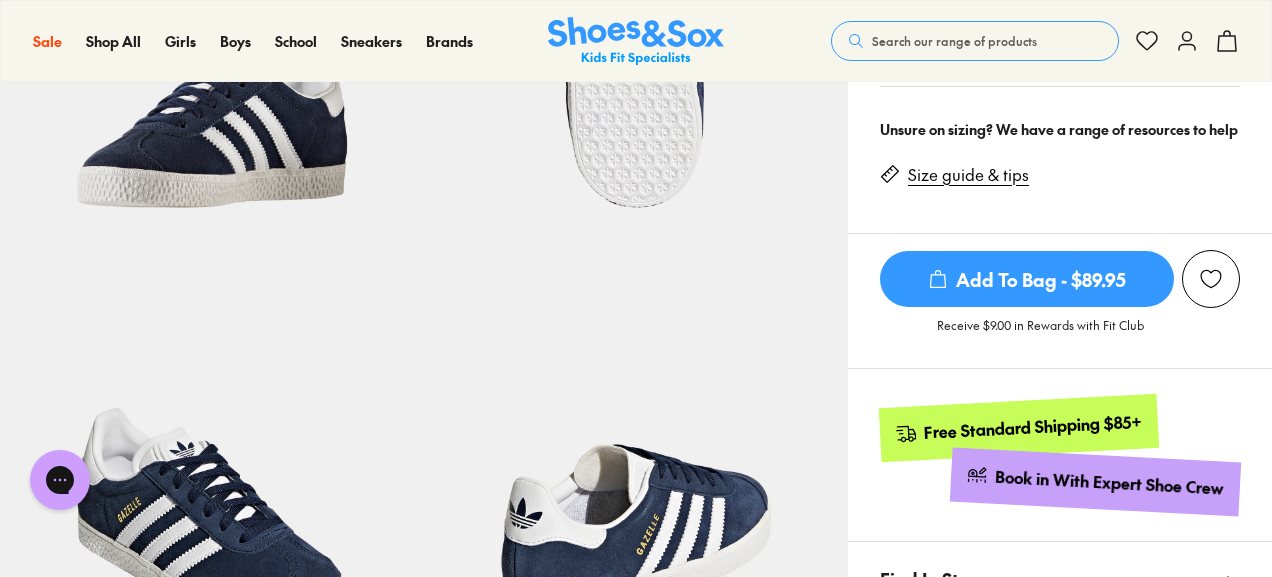 click 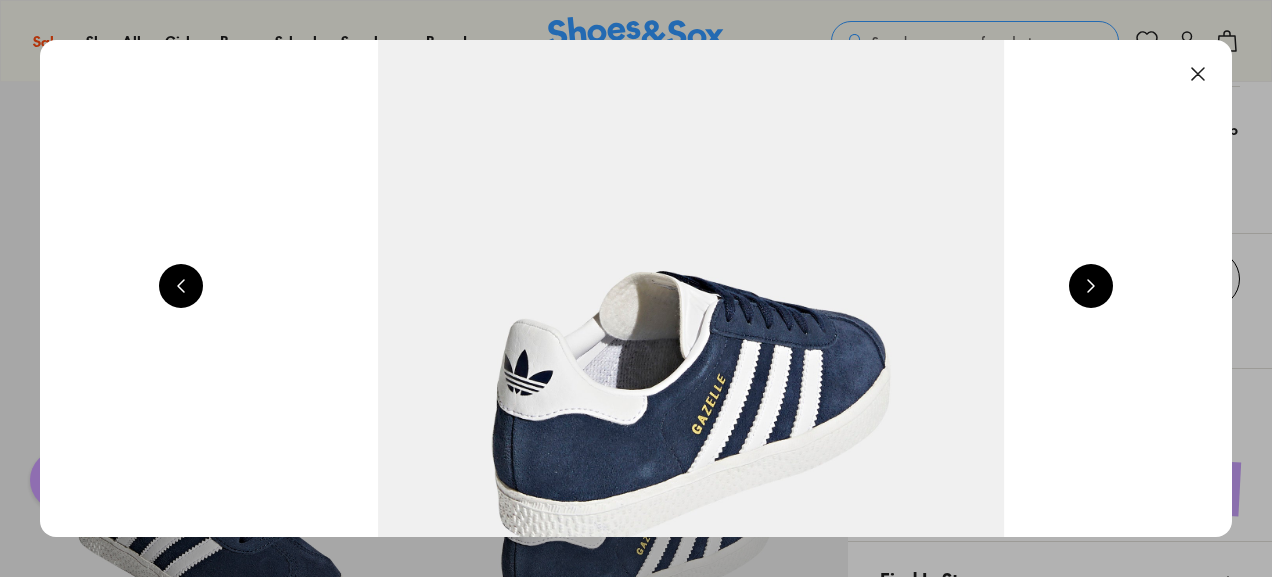 click at bounding box center [691, 237] 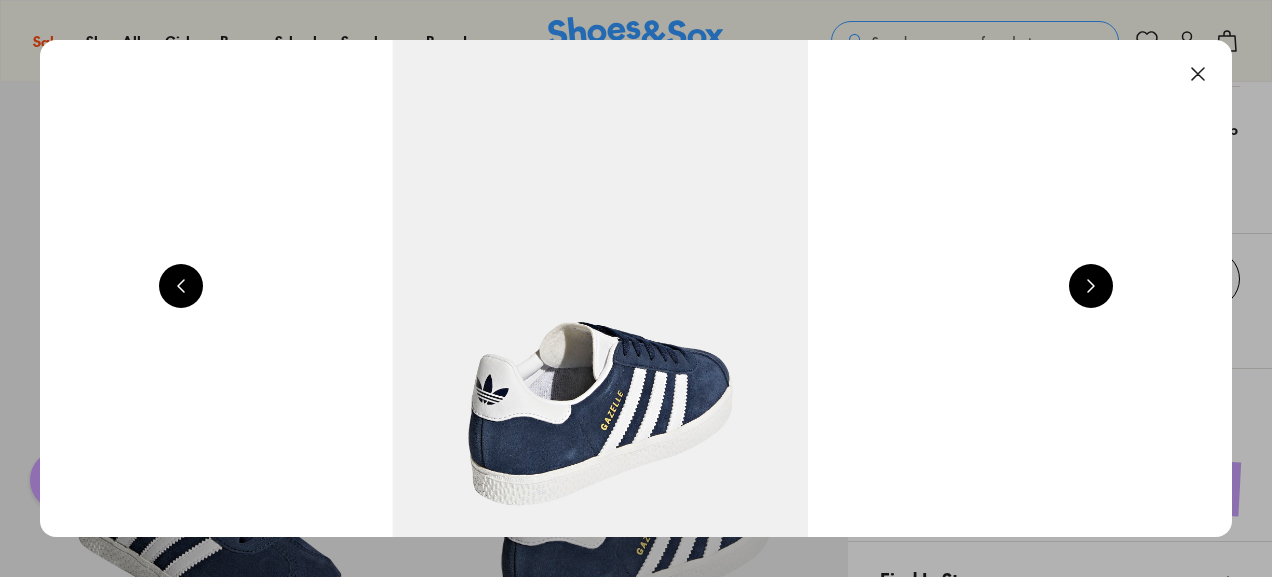 click at bounding box center [1198, 74] 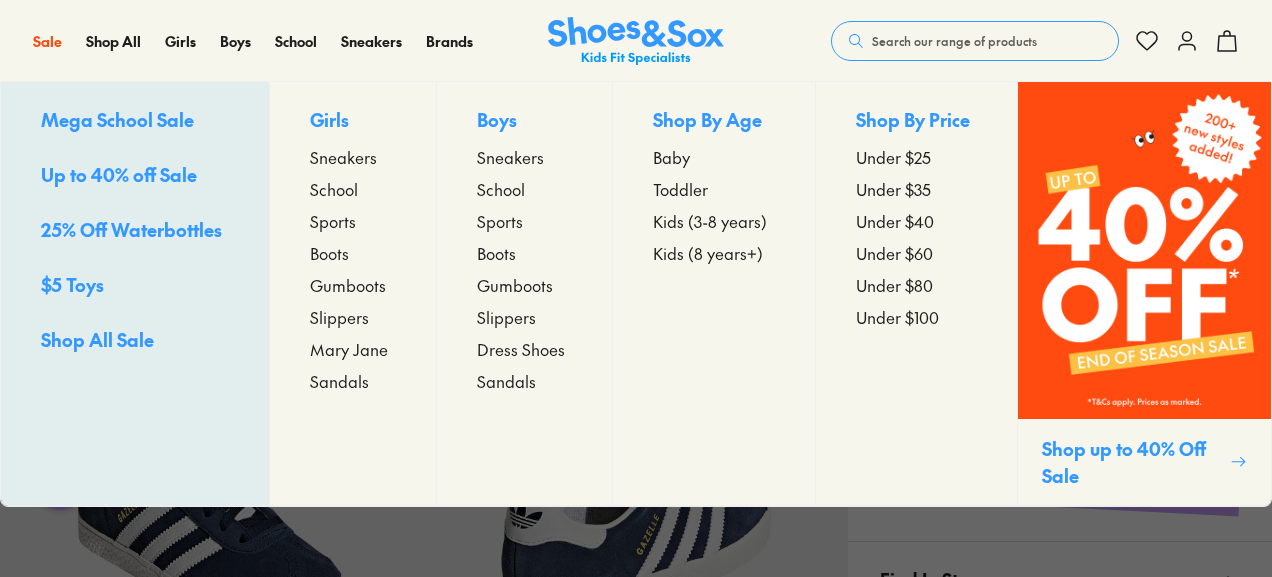 click on "Sneakers" at bounding box center [343, 157] 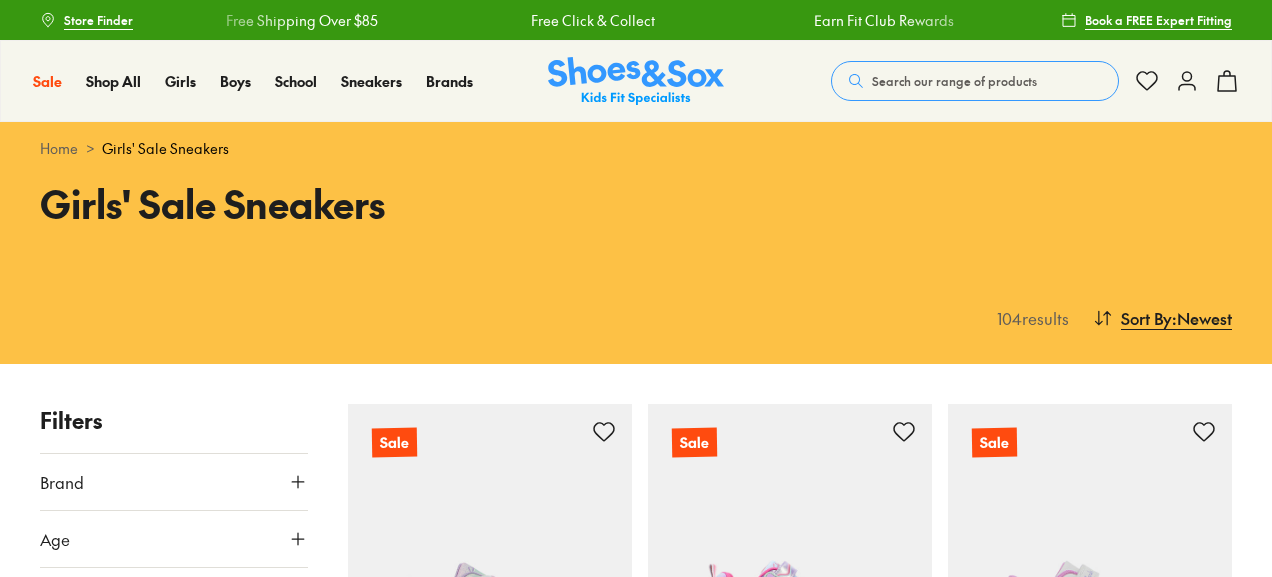 scroll, scrollTop: 0, scrollLeft: 0, axis: both 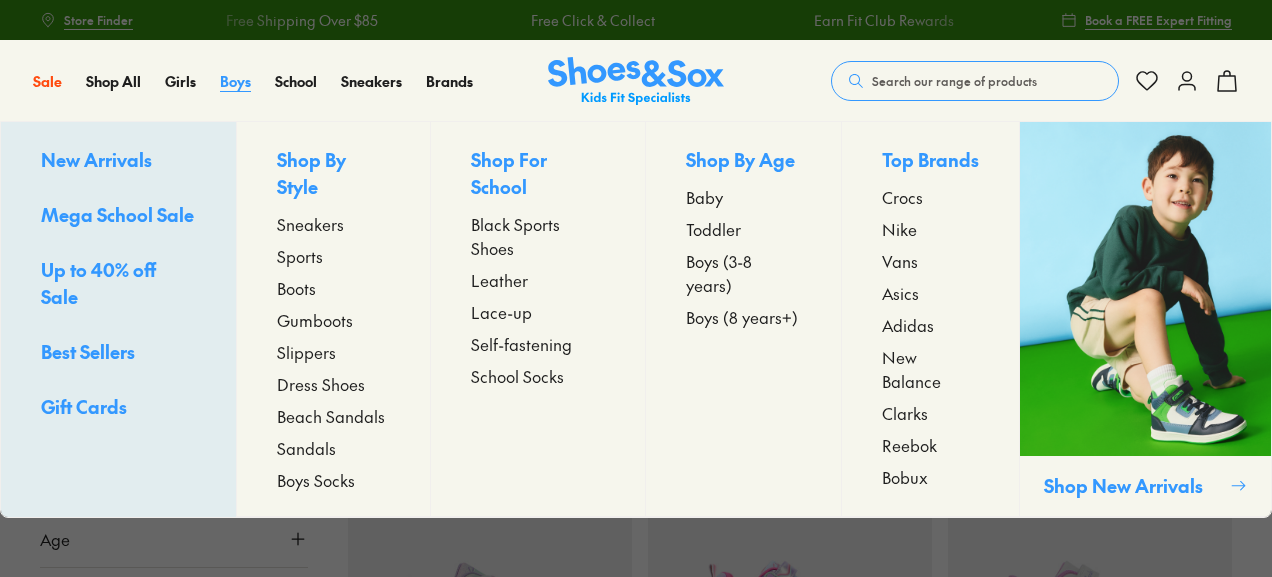 click on "Boys" at bounding box center (235, 81) 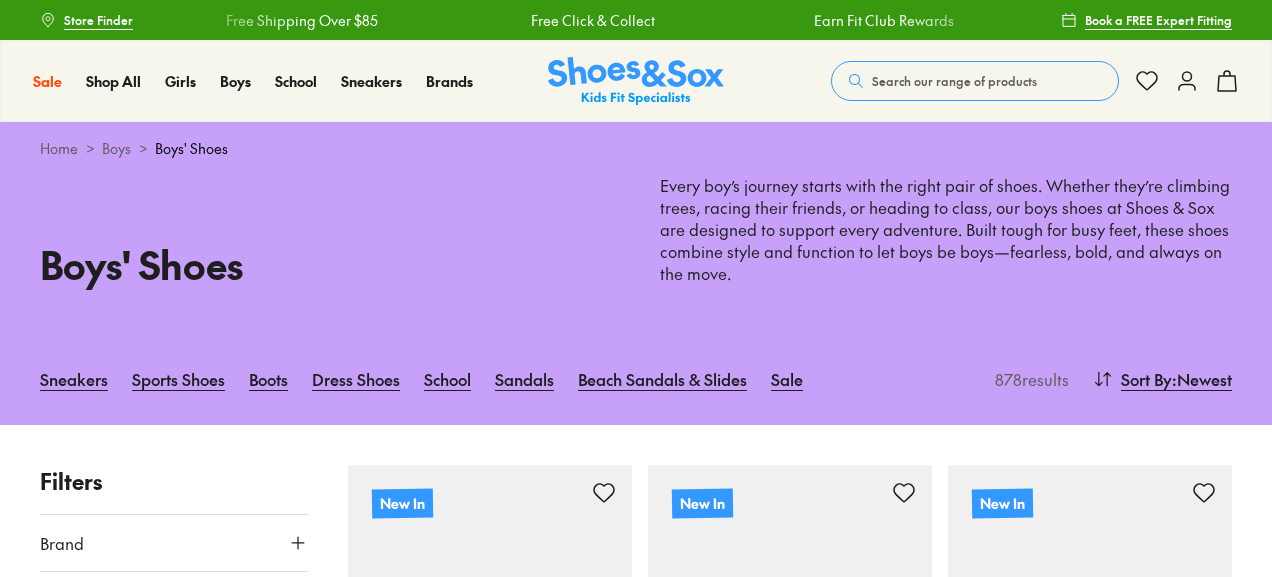 scroll, scrollTop: 0, scrollLeft: 0, axis: both 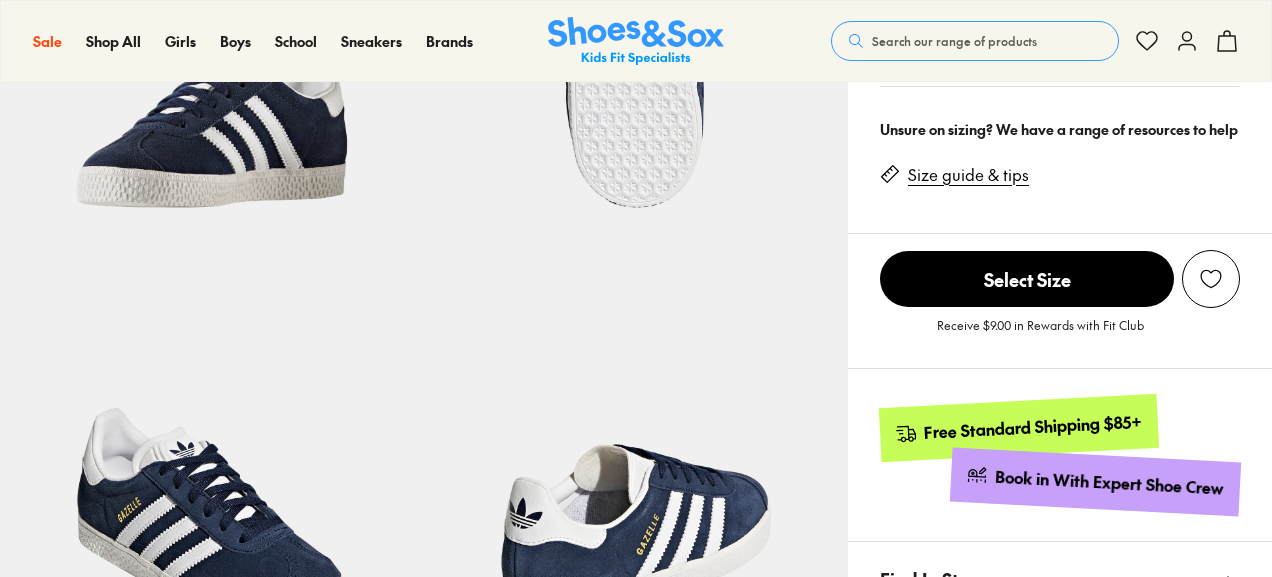 select on "*" 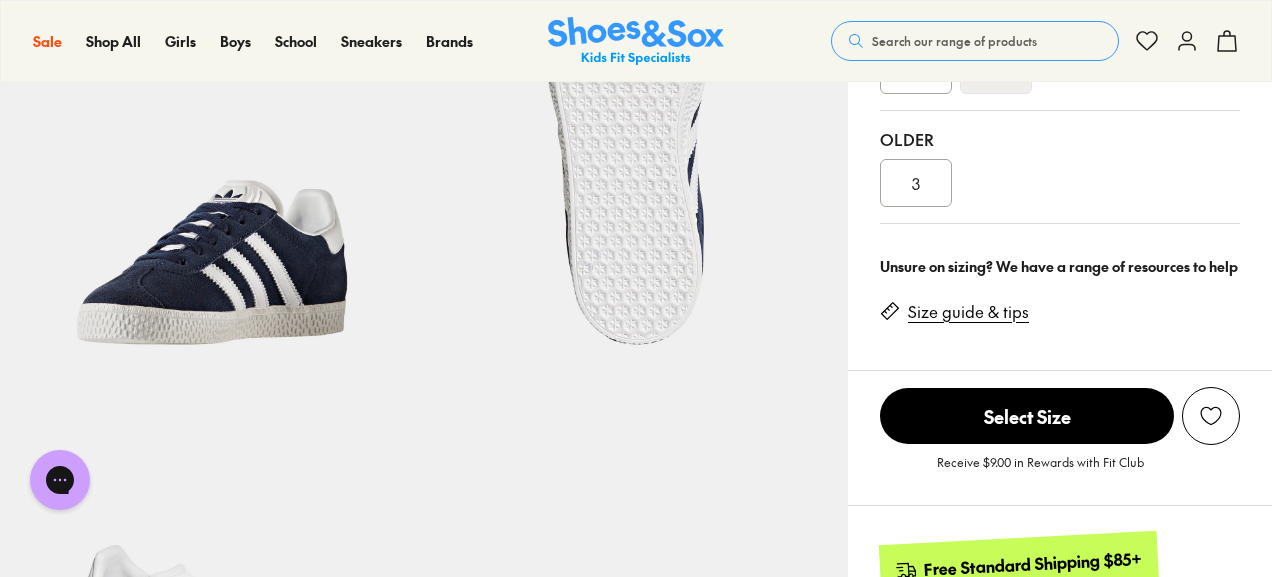 scroll, scrollTop: 0, scrollLeft: 0, axis: both 